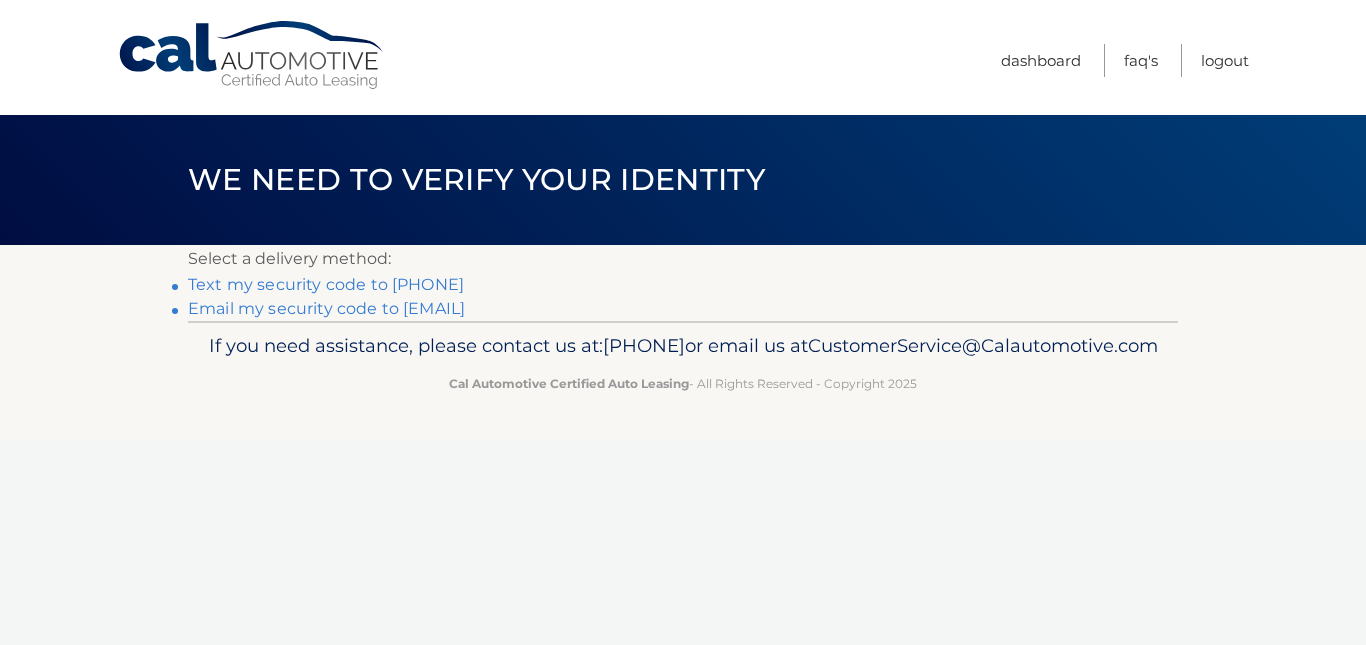 scroll, scrollTop: 0, scrollLeft: 0, axis: both 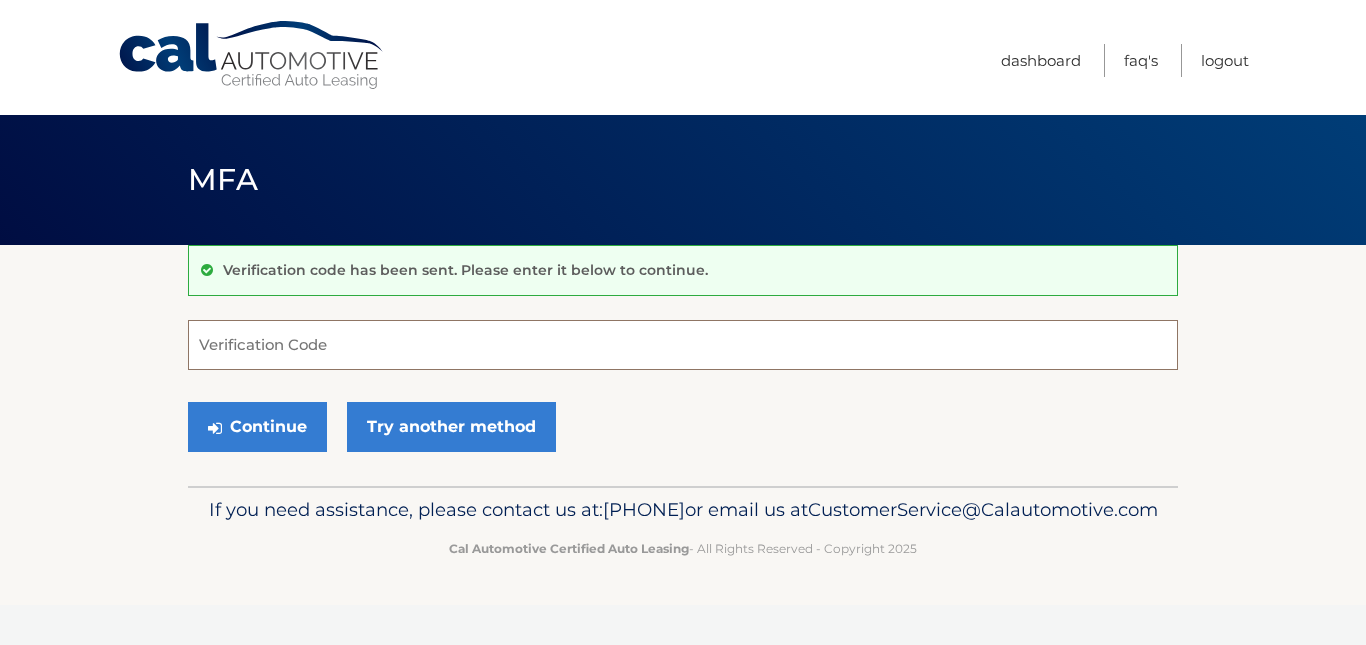 click on "Verification Code" at bounding box center [683, 345] 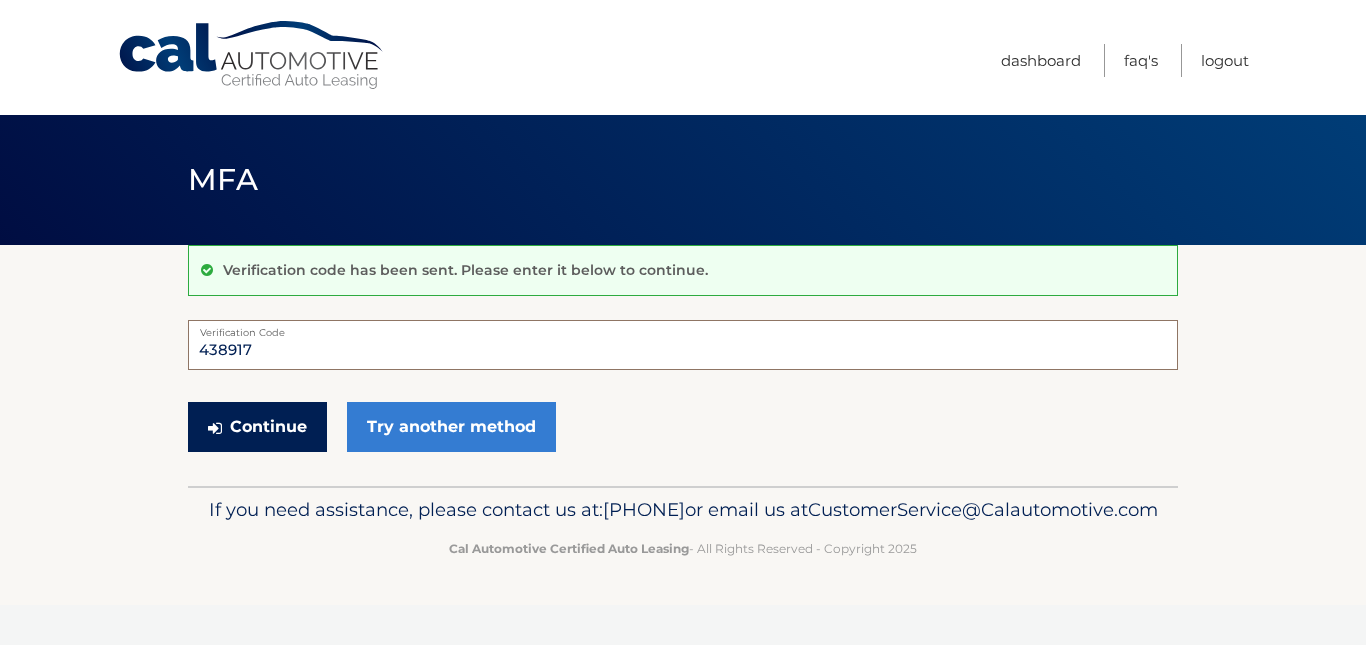 type on "438917" 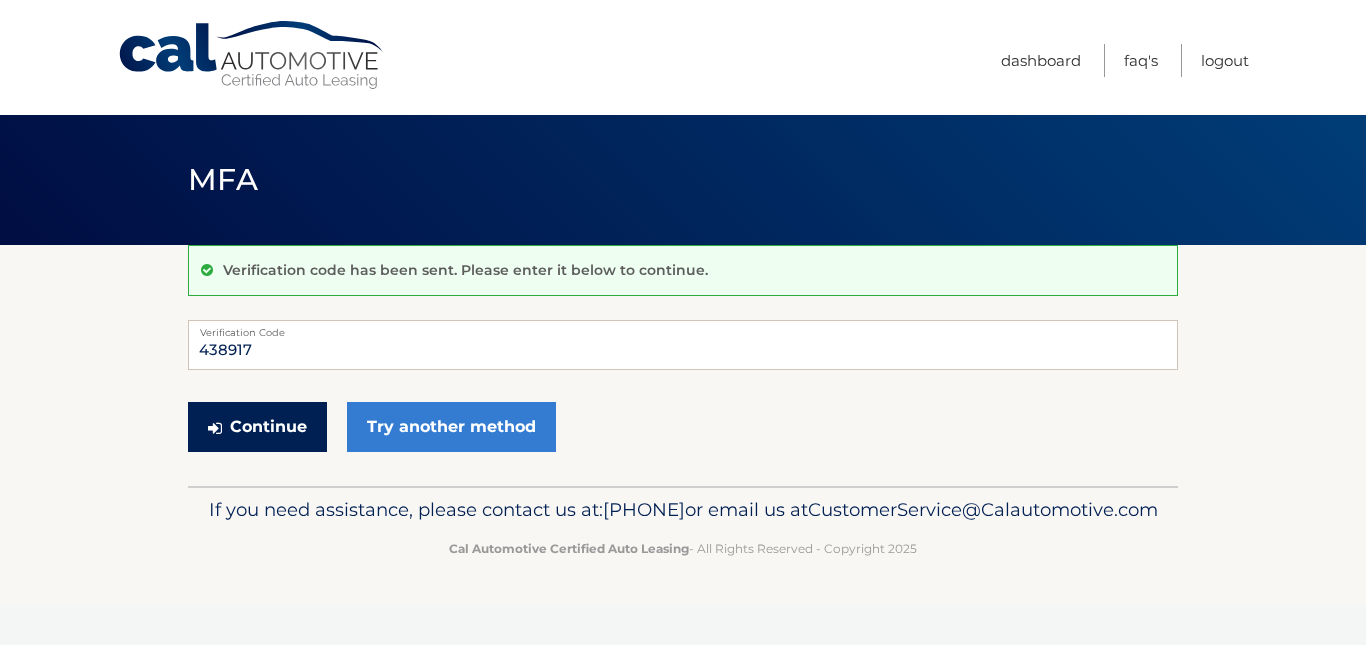 click on "Continue" at bounding box center [257, 427] 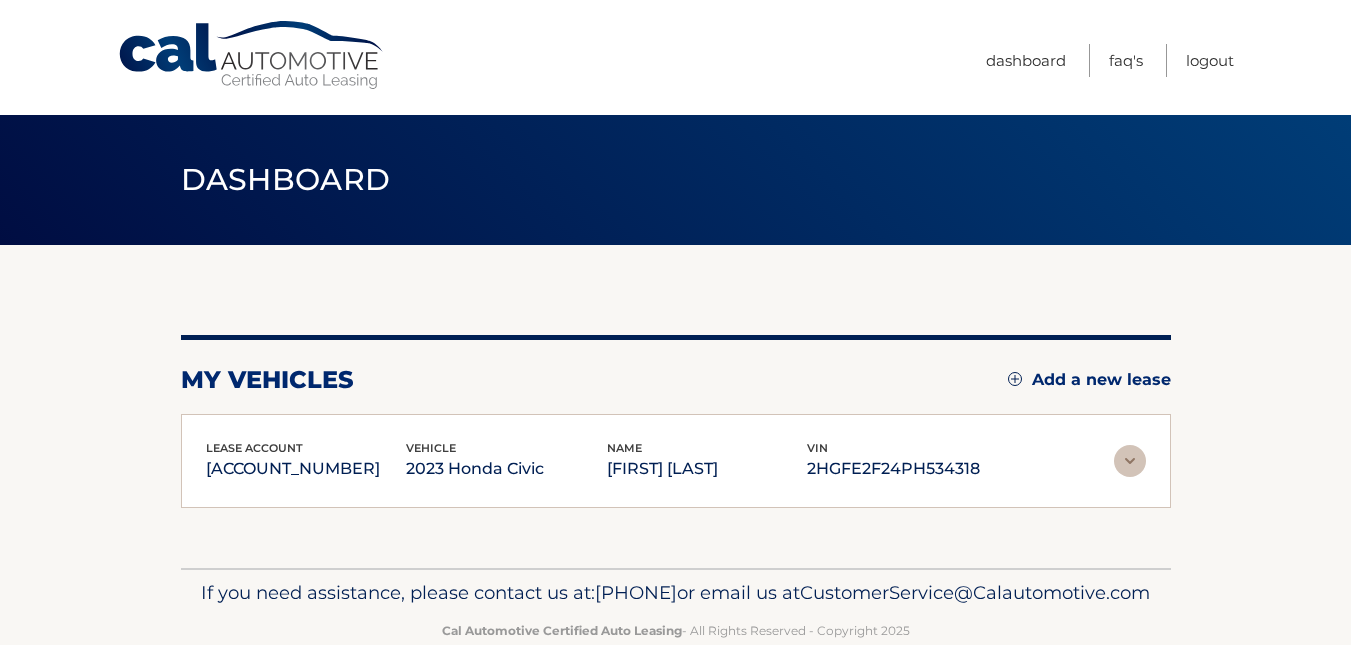 scroll, scrollTop: 0, scrollLeft: 0, axis: both 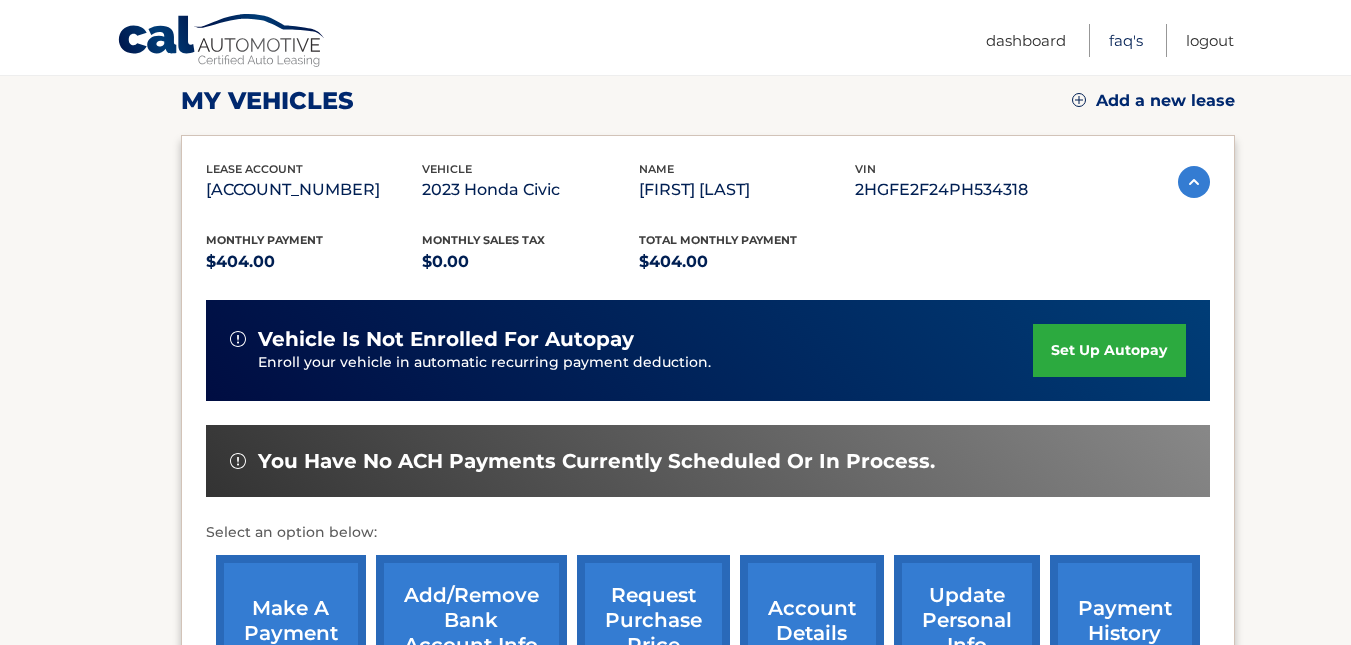 click on "FAQ's" at bounding box center (1126, 40) 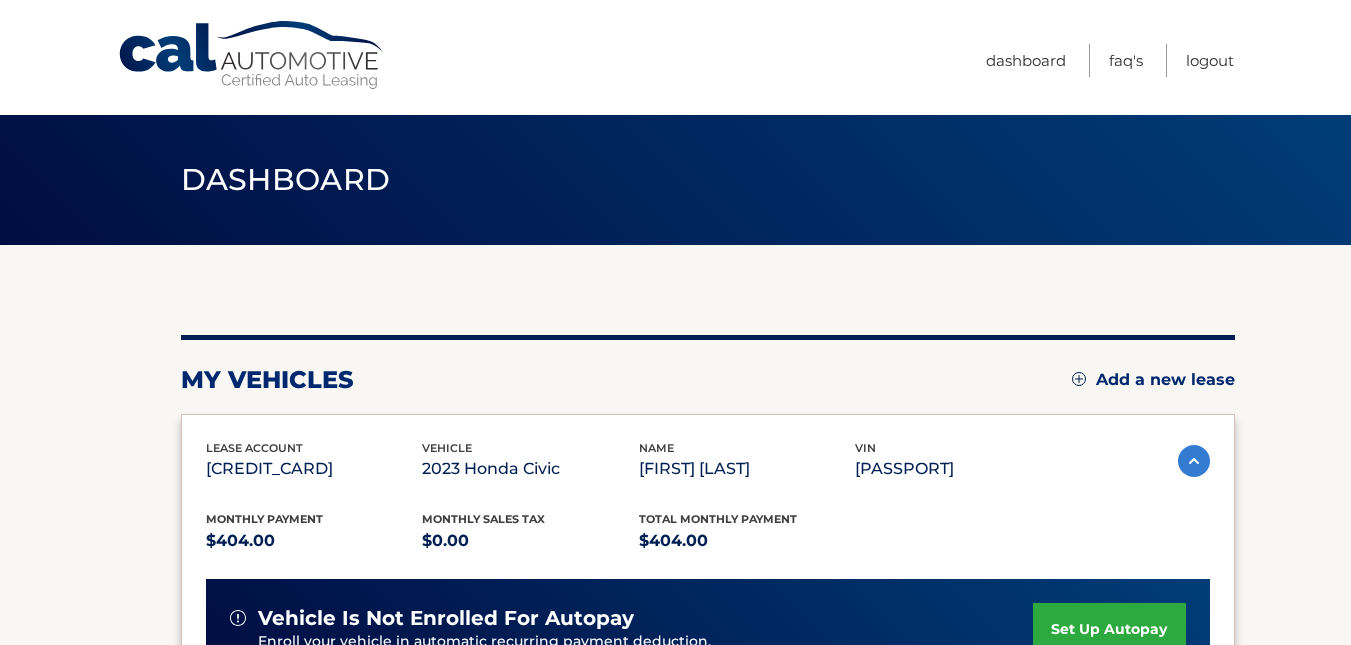 scroll, scrollTop: 0, scrollLeft: 0, axis: both 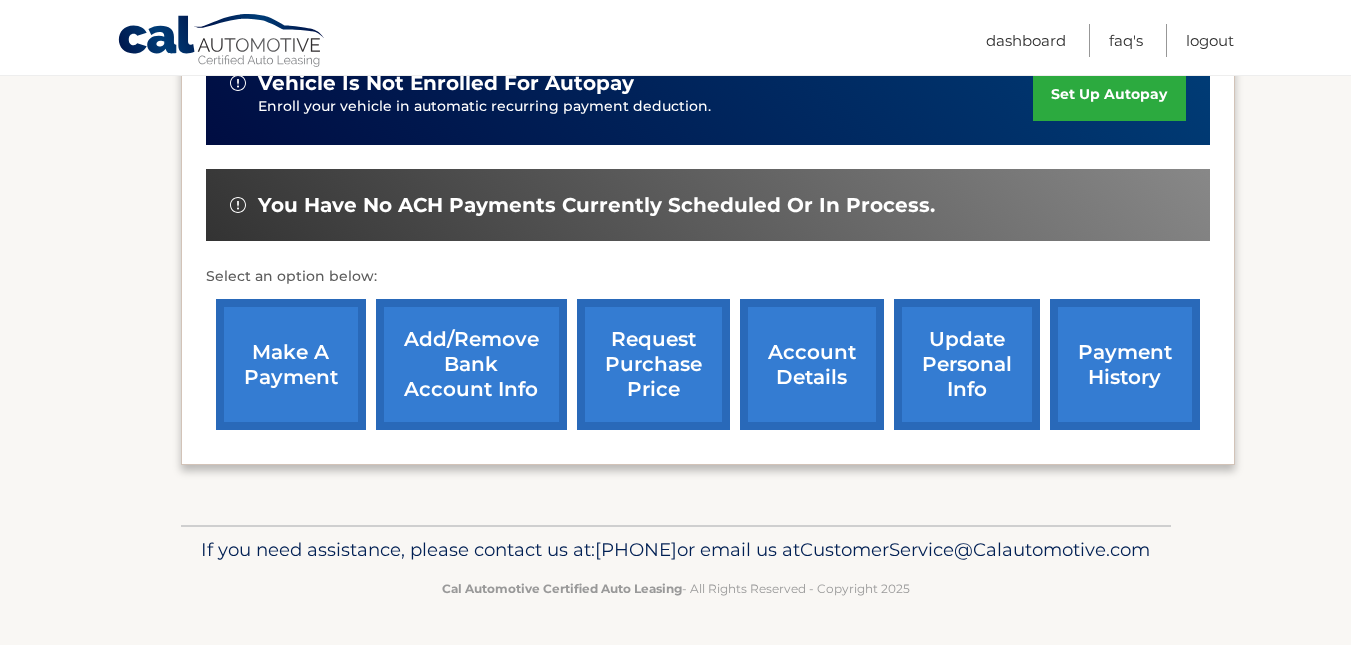click on "account details" at bounding box center [812, 364] 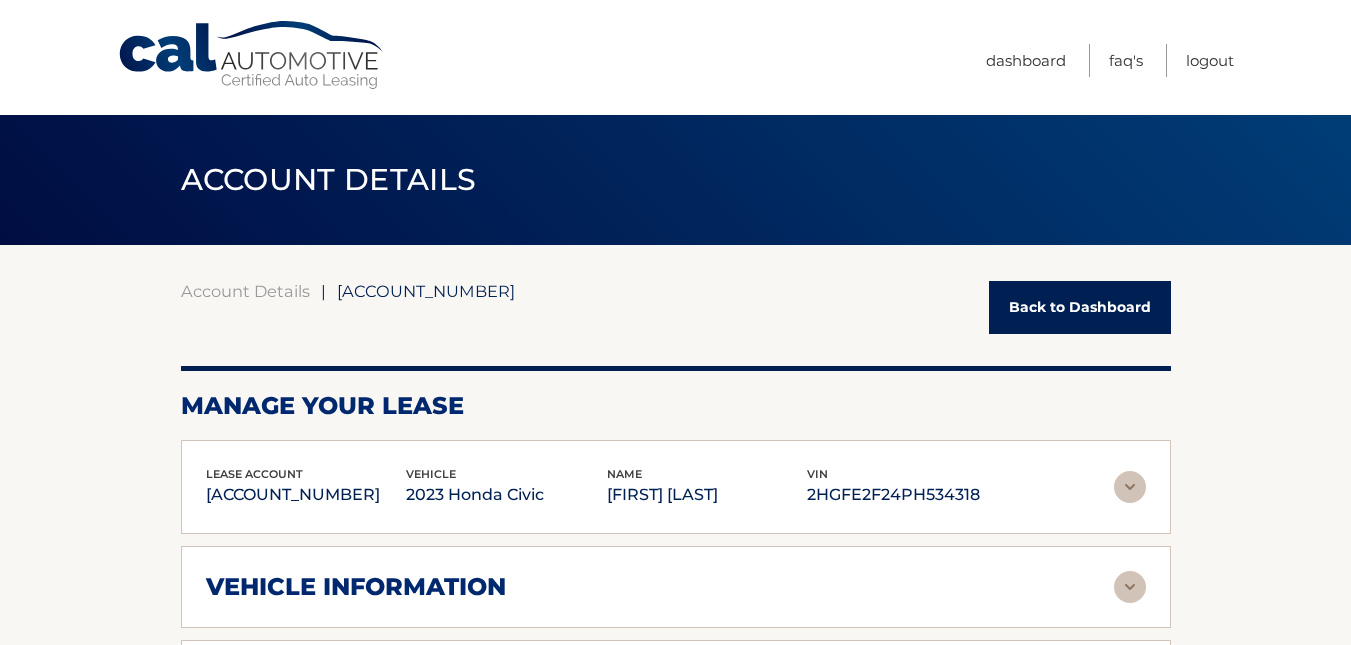 scroll, scrollTop: 0, scrollLeft: 0, axis: both 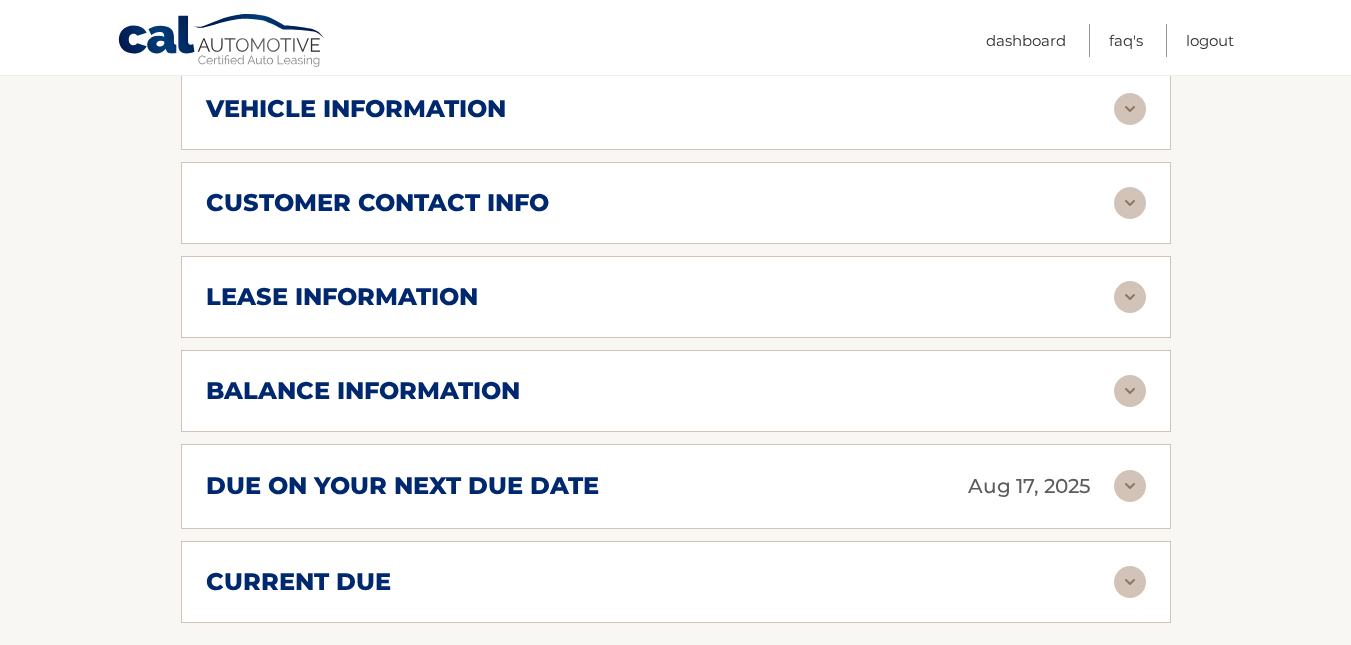 click at bounding box center [1130, 297] 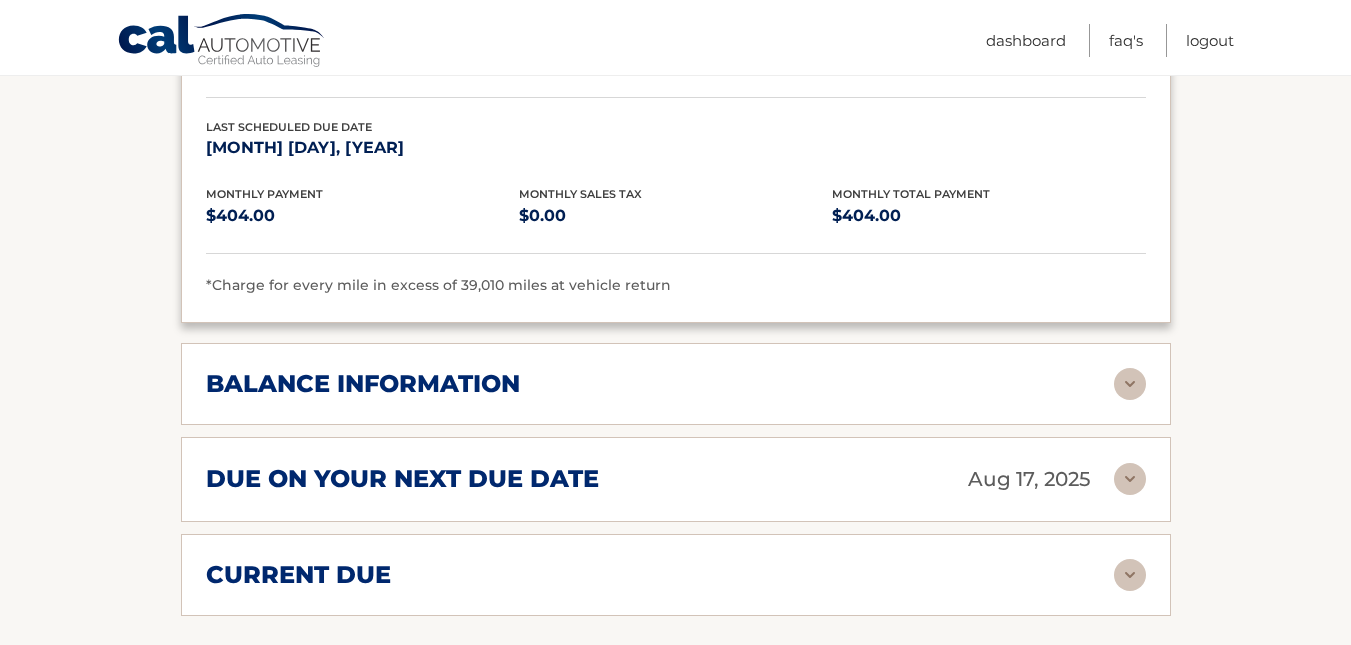 scroll, scrollTop: 1366, scrollLeft: 0, axis: vertical 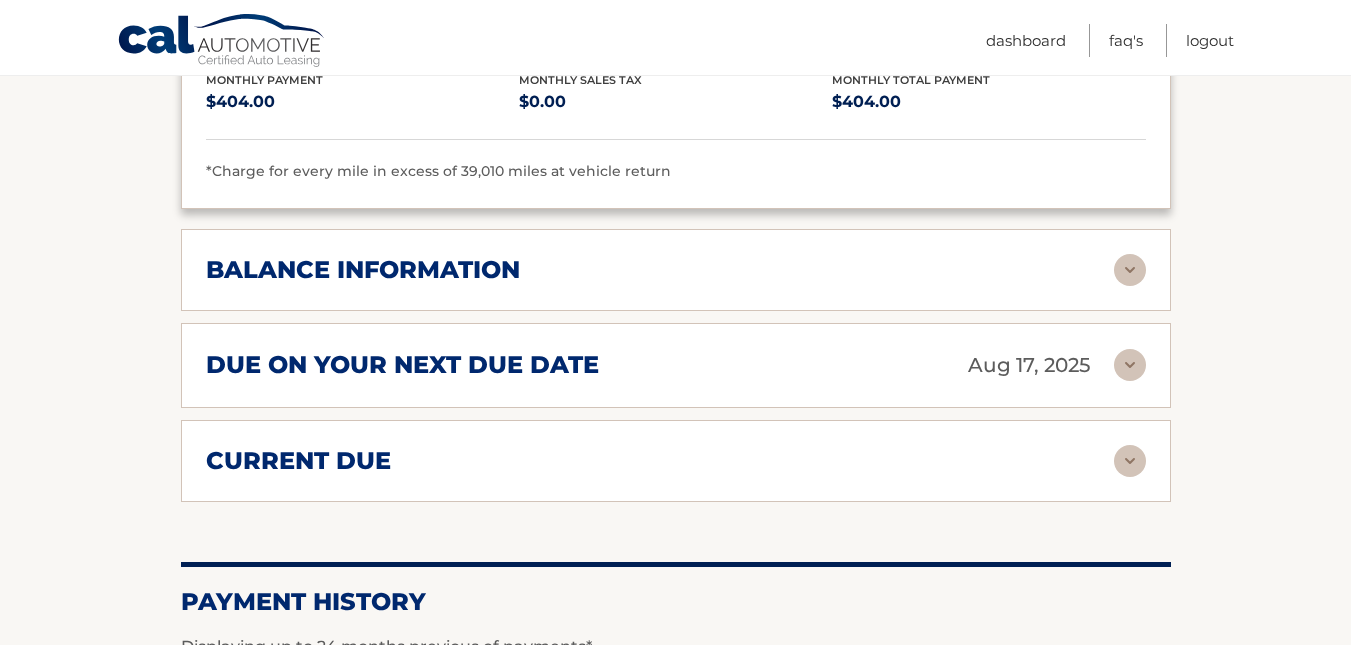 click at bounding box center (1130, 461) 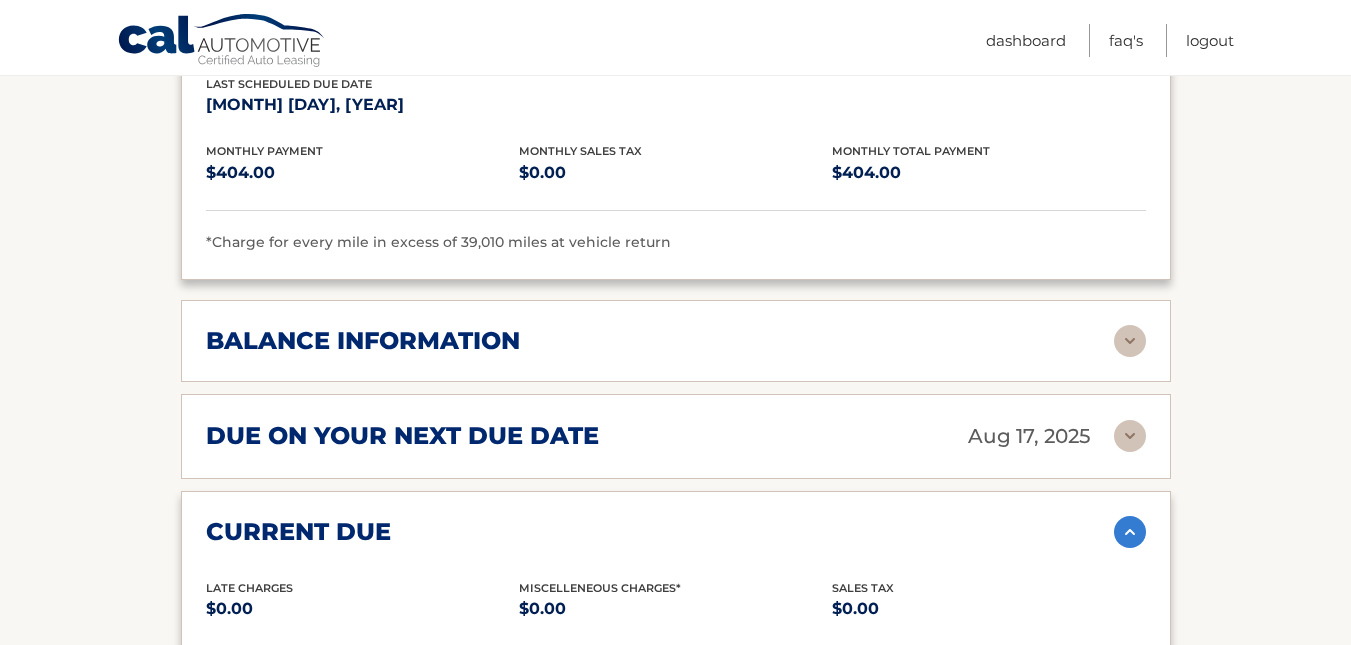 scroll, scrollTop: 1297, scrollLeft: 0, axis: vertical 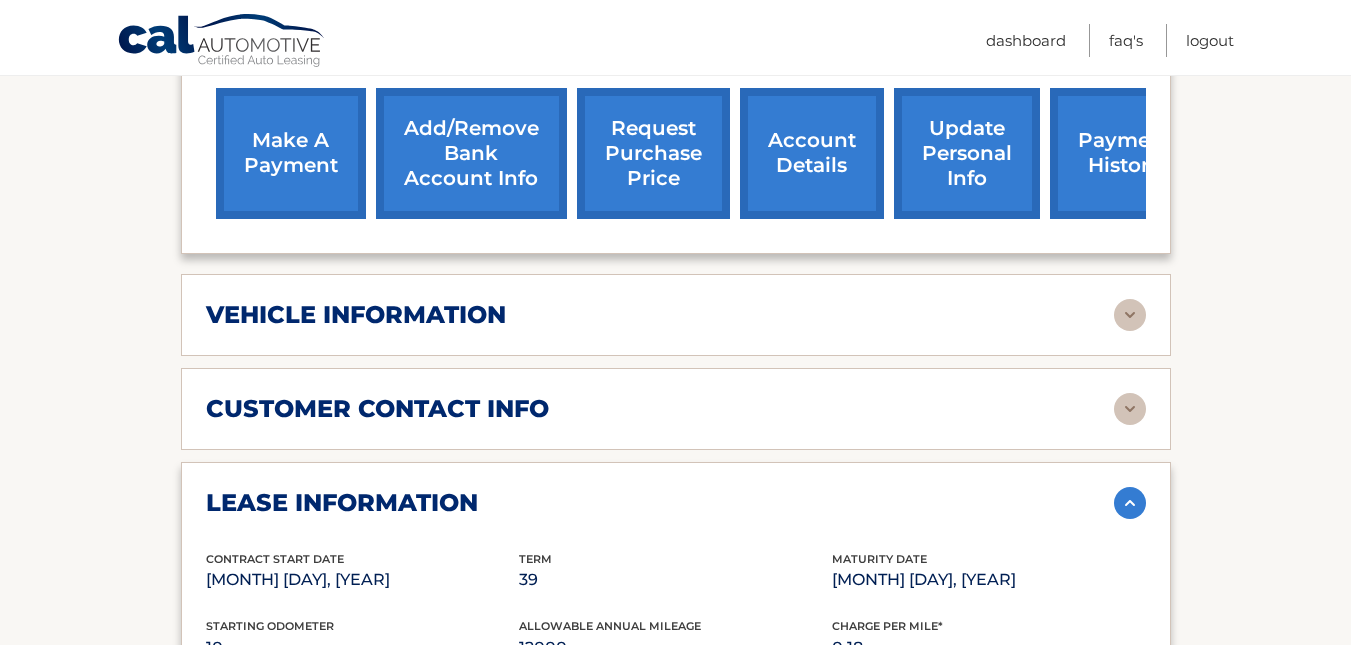 click at bounding box center (1130, 315) 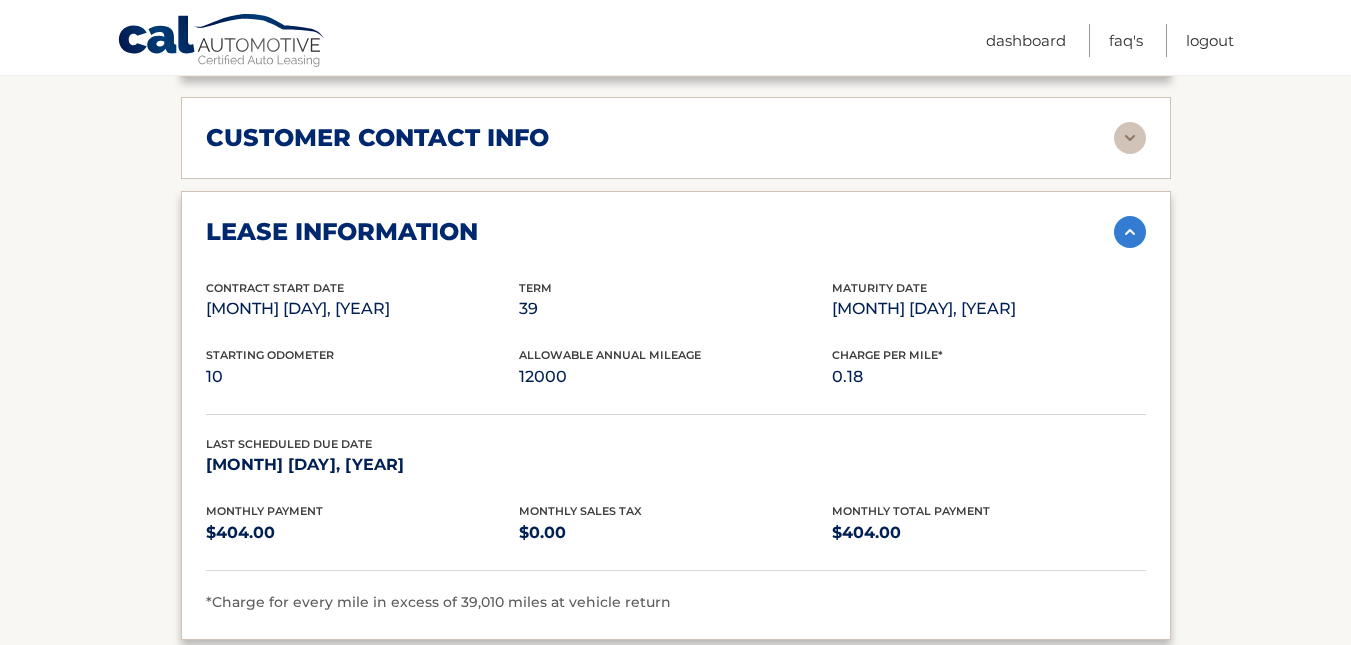 scroll, scrollTop: 1563, scrollLeft: 0, axis: vertical 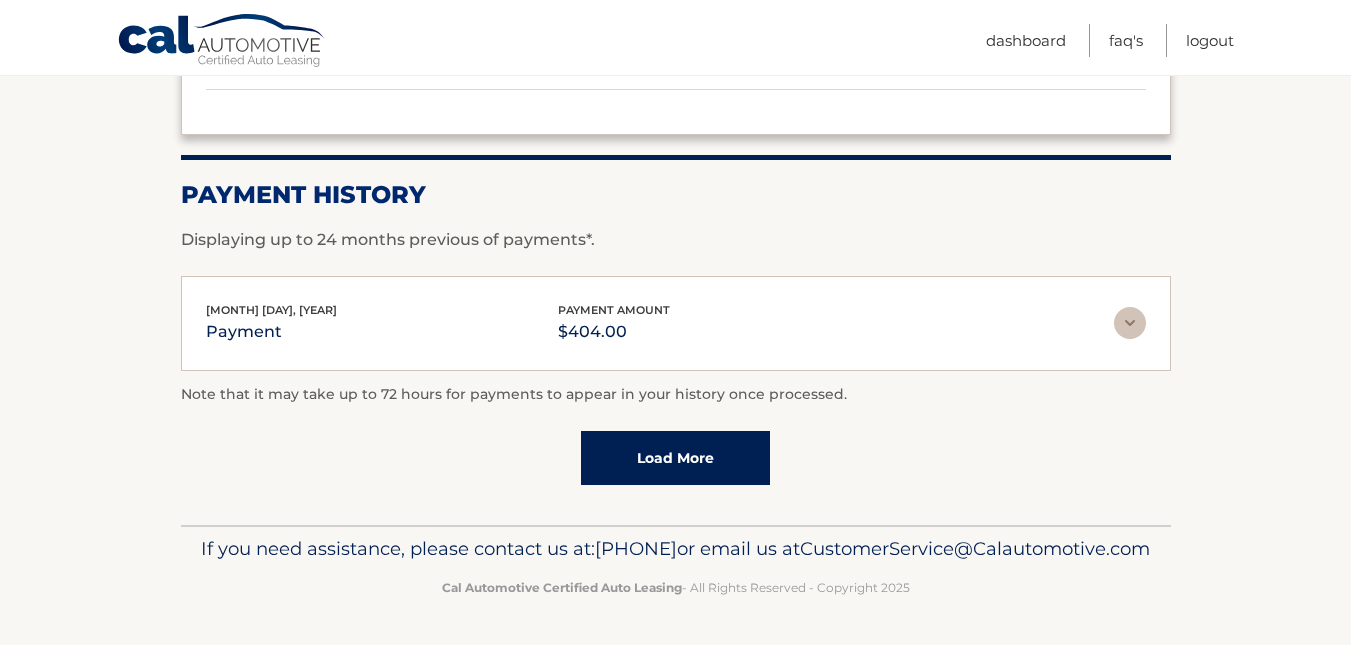 click on "Load More" at bounding box center [675, 458] 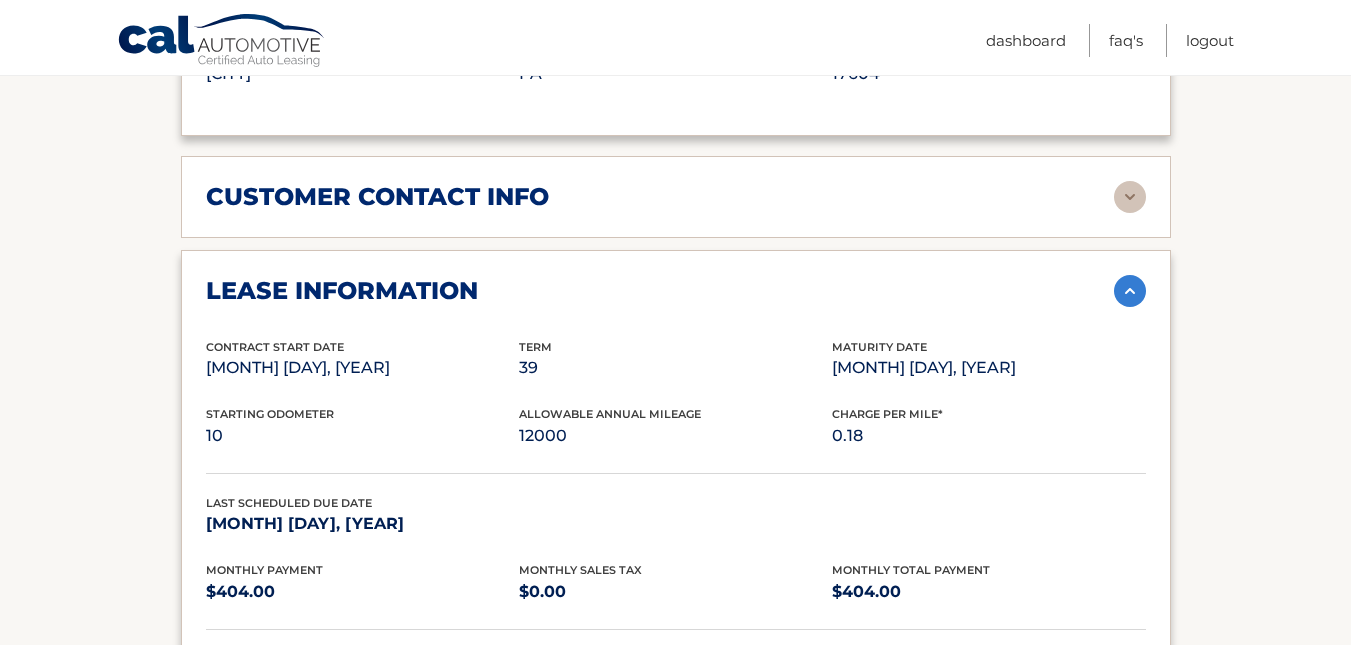 scroll, scrollTop: 0, scrollLeft: 0, axis: both 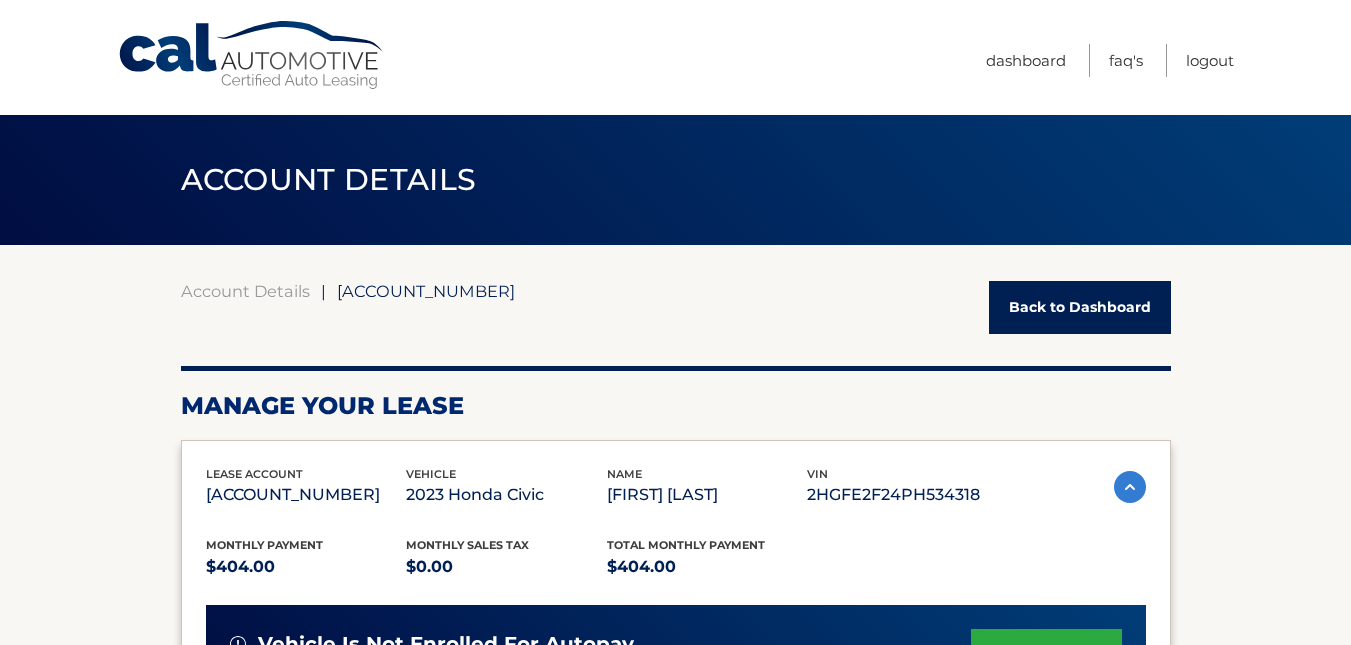 click on "Back to Dashboard" at bounding box center (1080, 307) 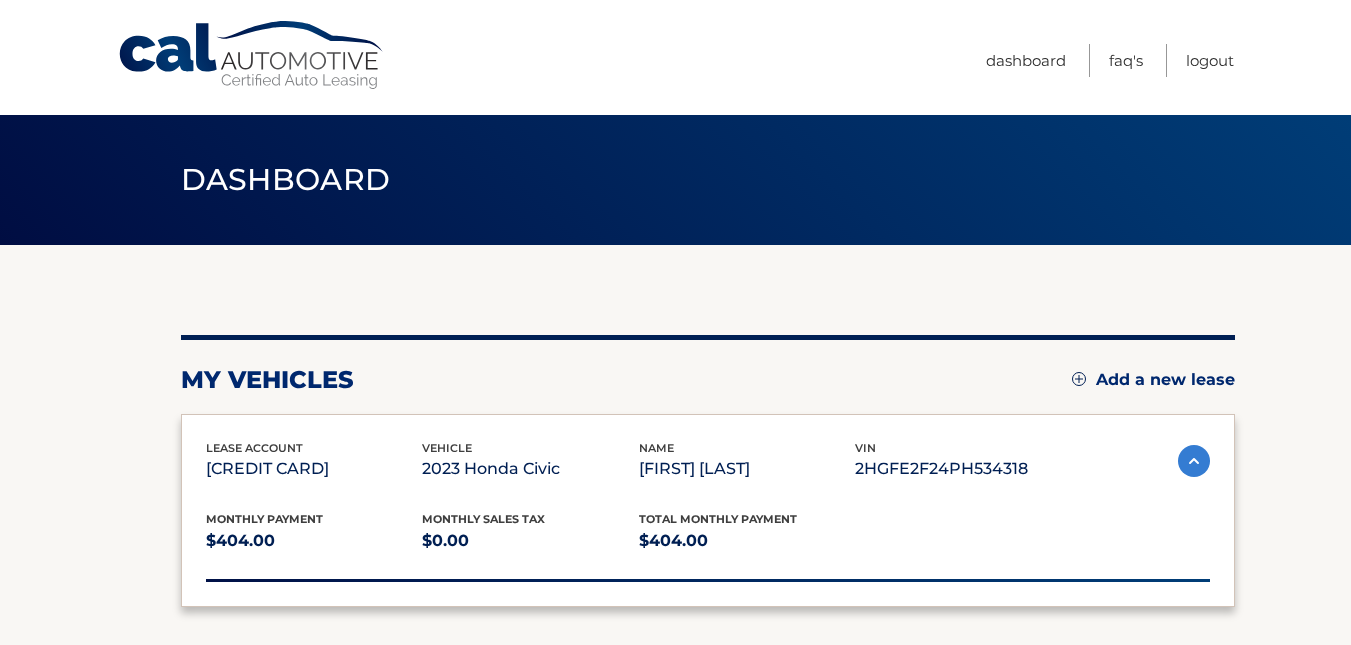 scroll, scrollTop: 0, scrollLeft: 0, axis: both 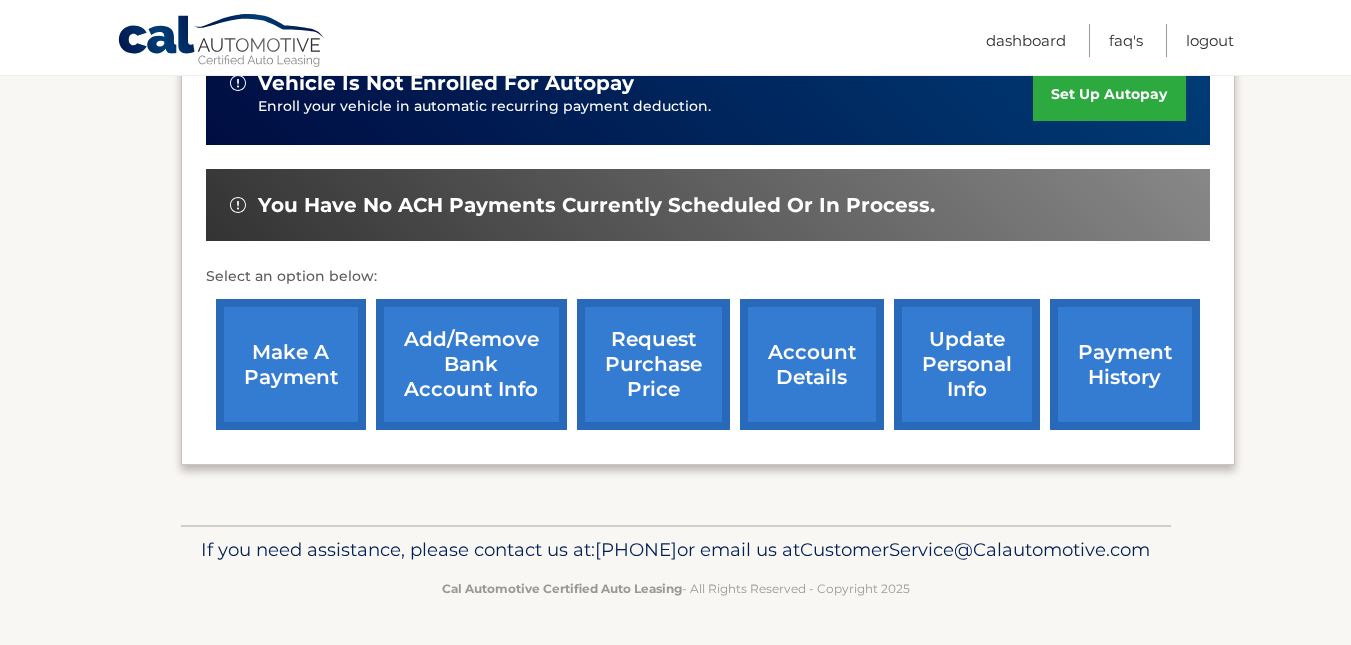 click on "request purchase price" at bounding box center (653, 364) 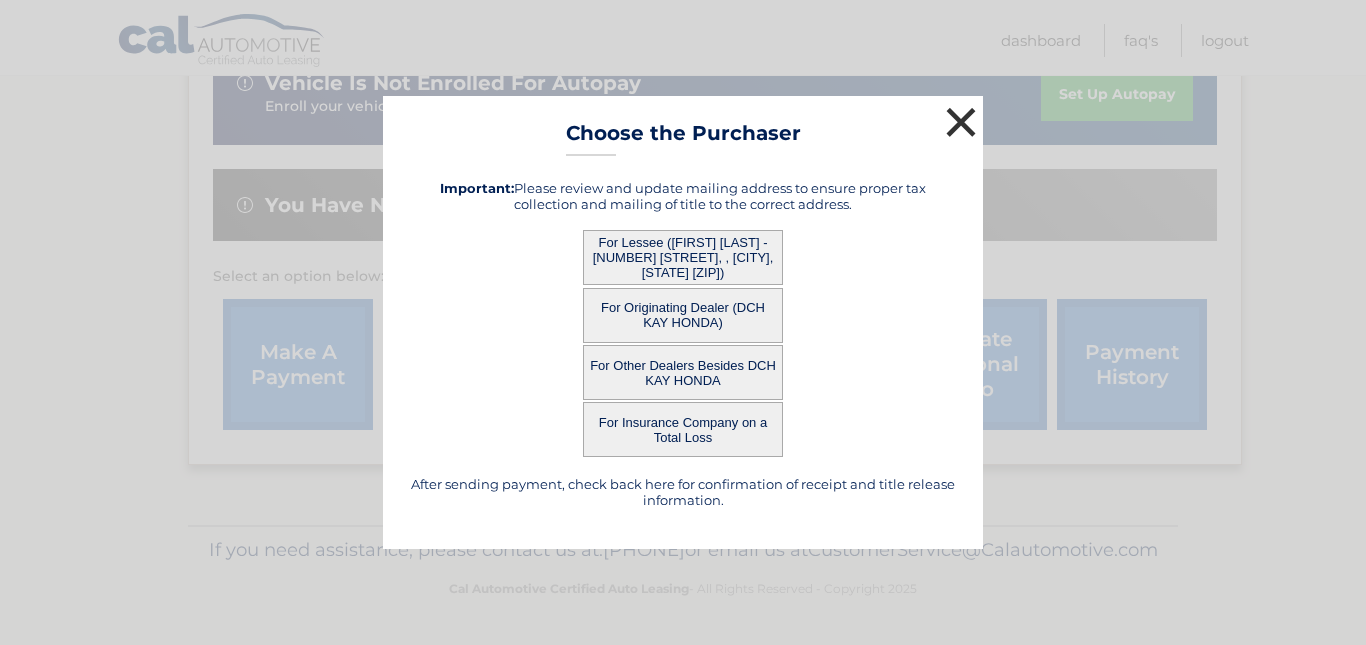 click on "×" at bounding box center [961, 122] 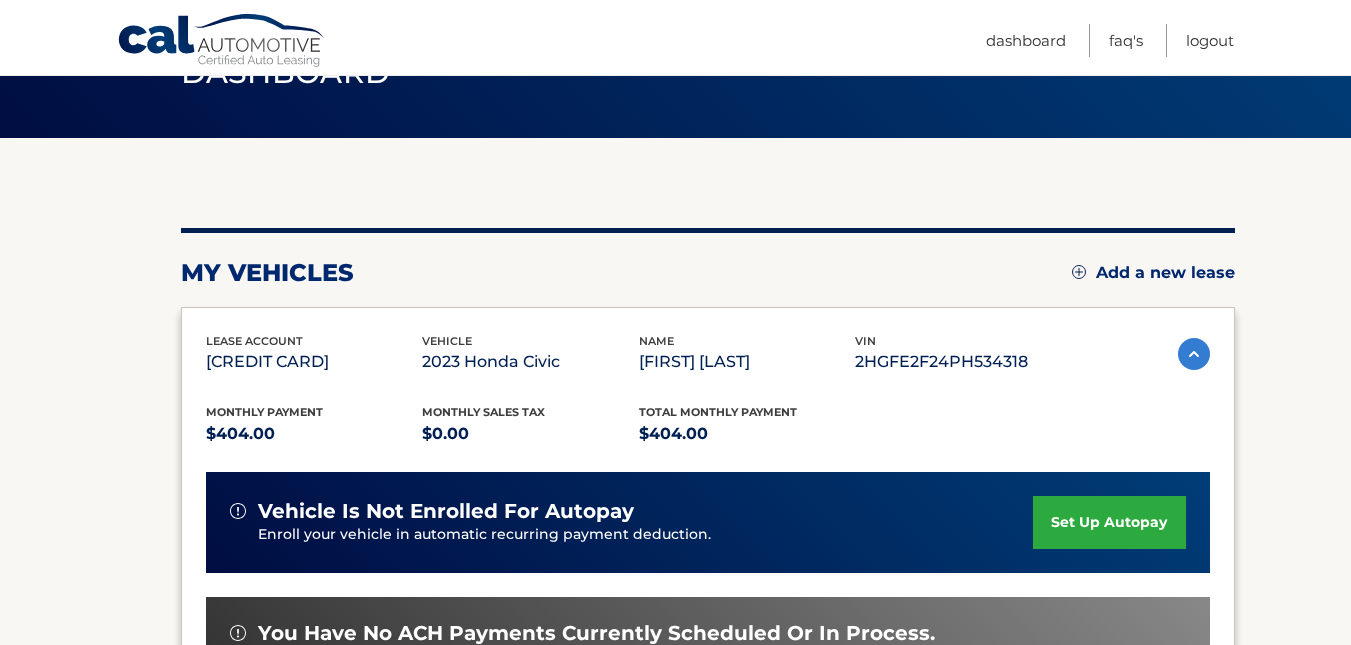 scroll, scrollTop: 103, scrollLeft: 0, axis: vertical 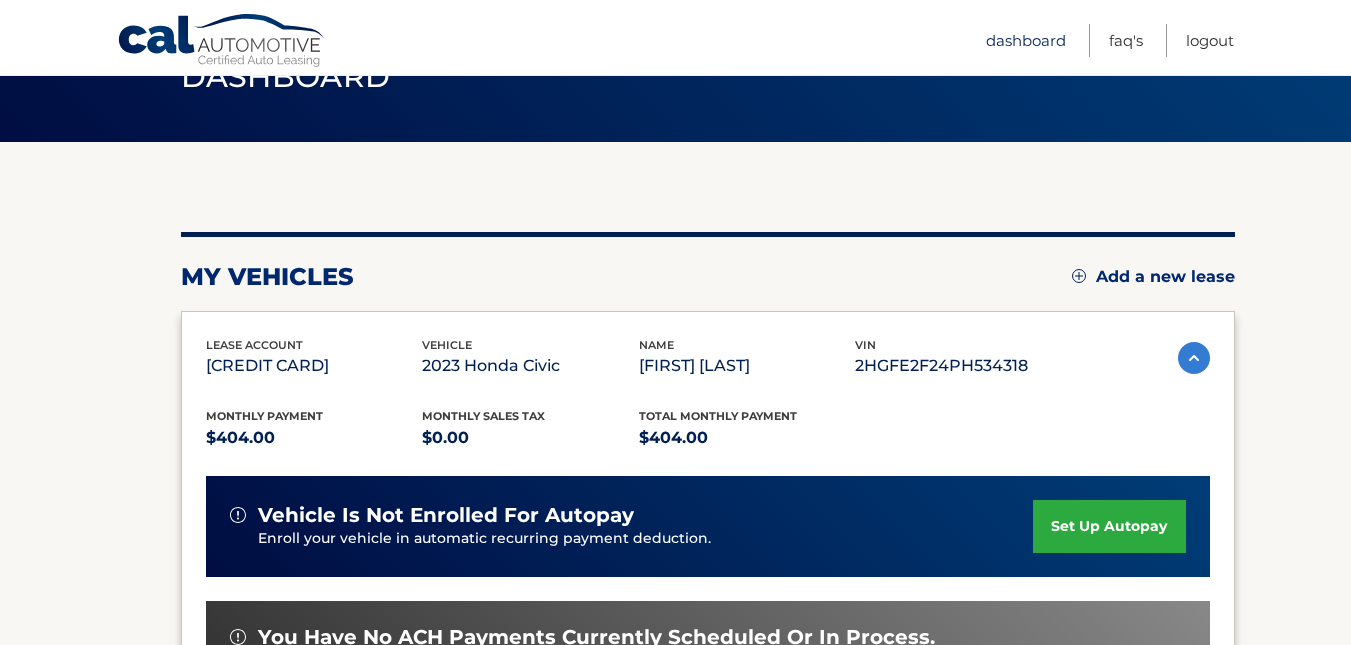 click on "Dashboard" at bounding box center (1026, 40) 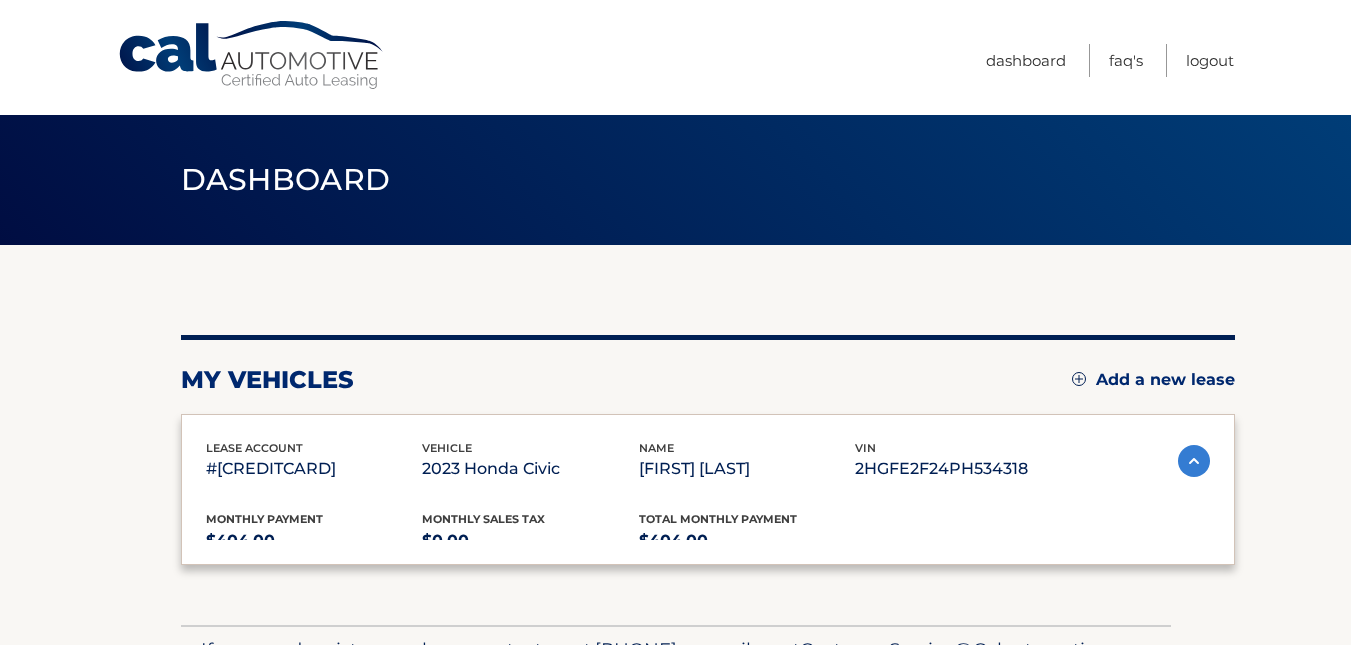 scroll, scrollTop: 0, scrollLeft: 0, axis: both 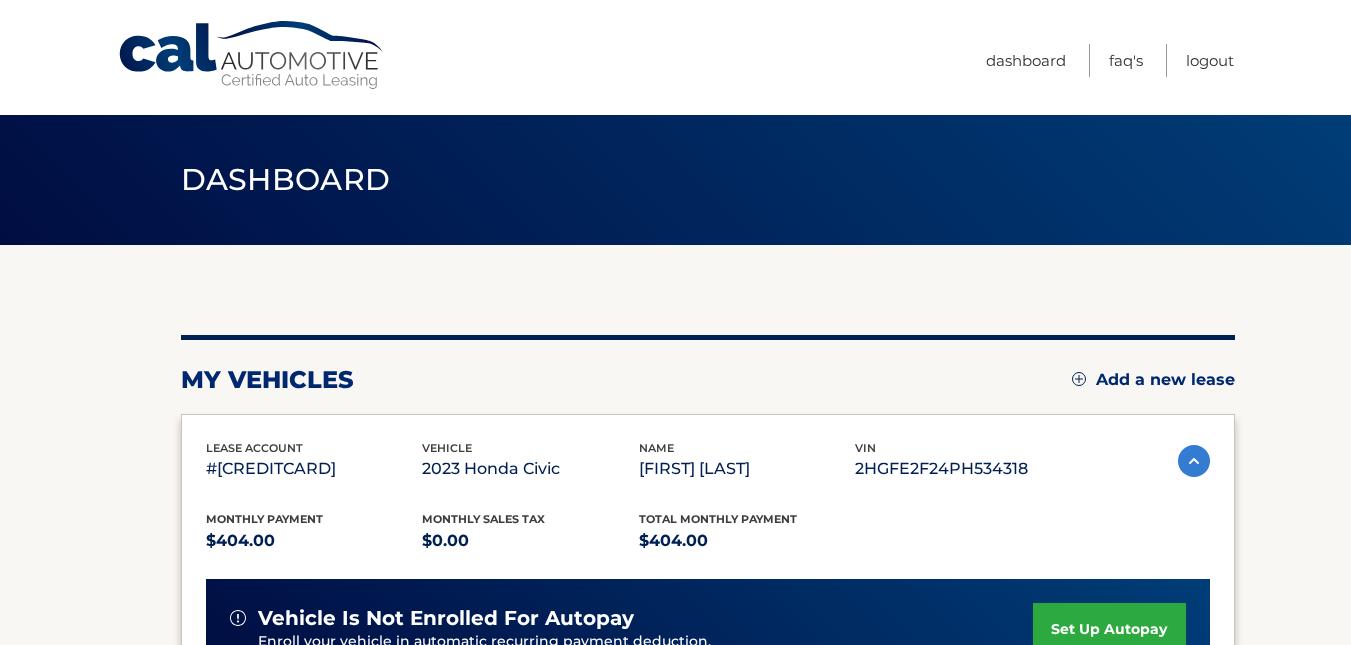 click on "Cal Automotive
Menu
Dashboard
FAQ's
Logout" at bounding box center [675, 322] 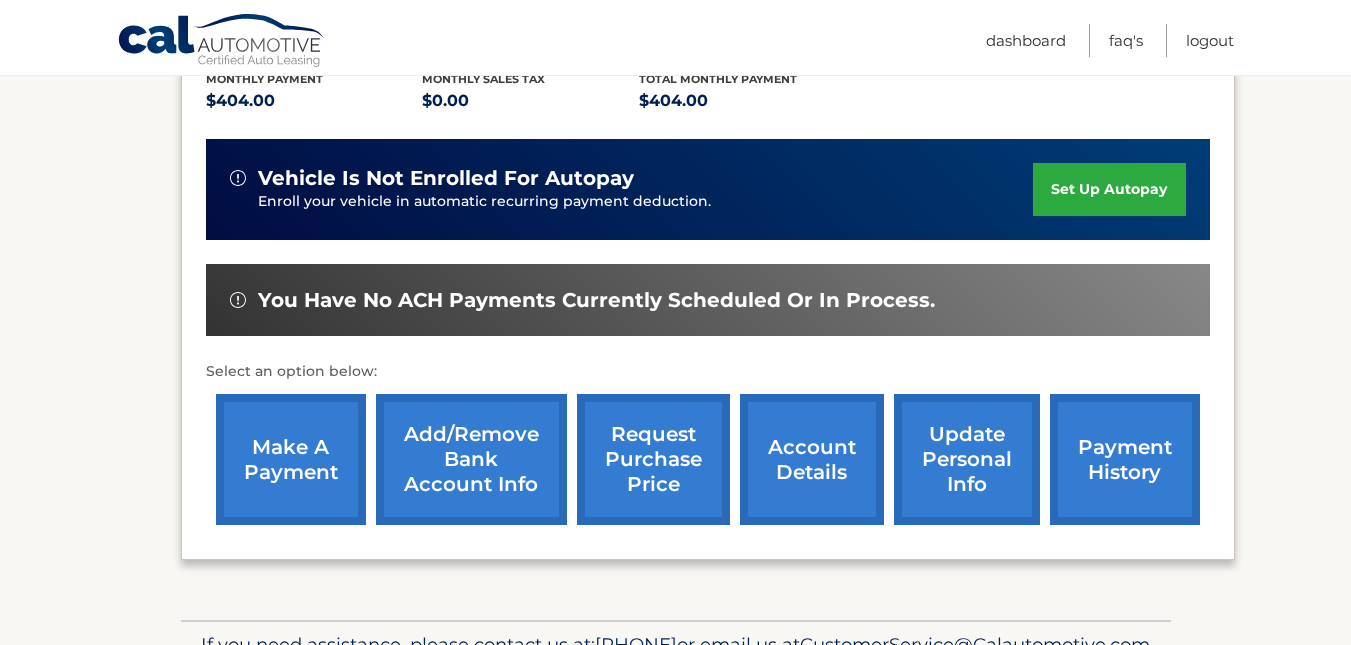 scroll, scrollTop: 438, scrollLeft: 0, axis: vertical 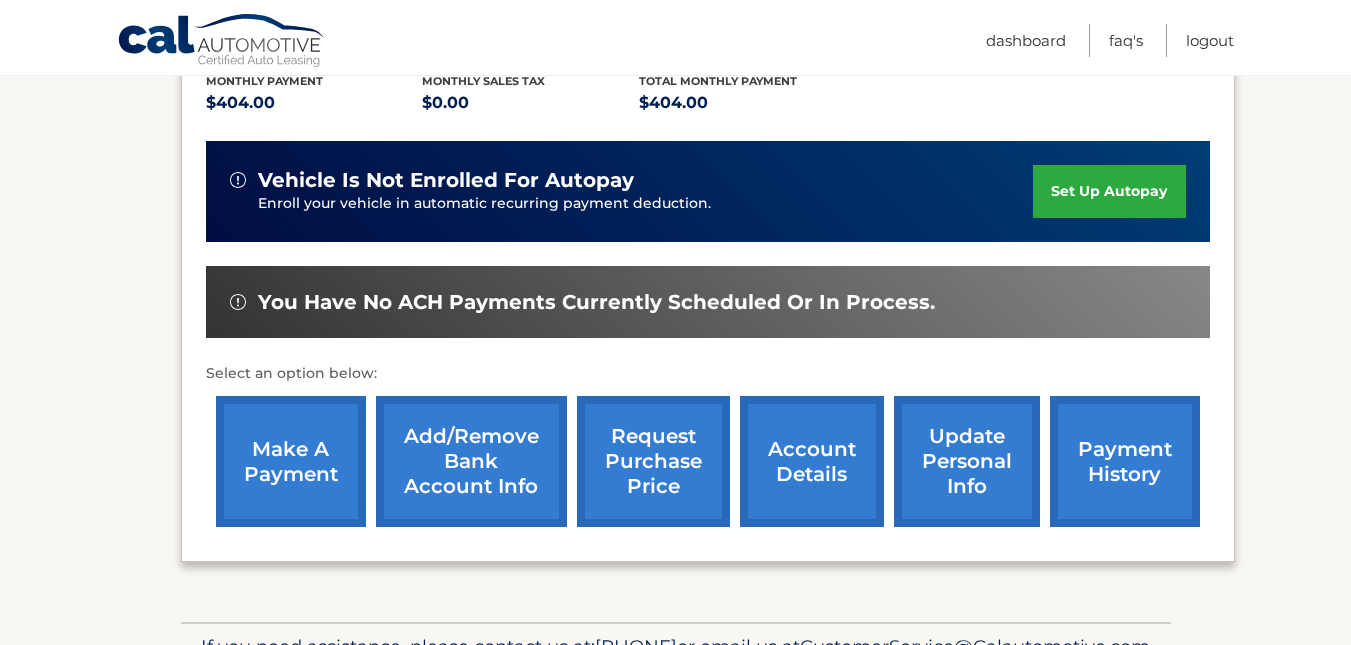 click on "account details" at bounding box center (812, 461) 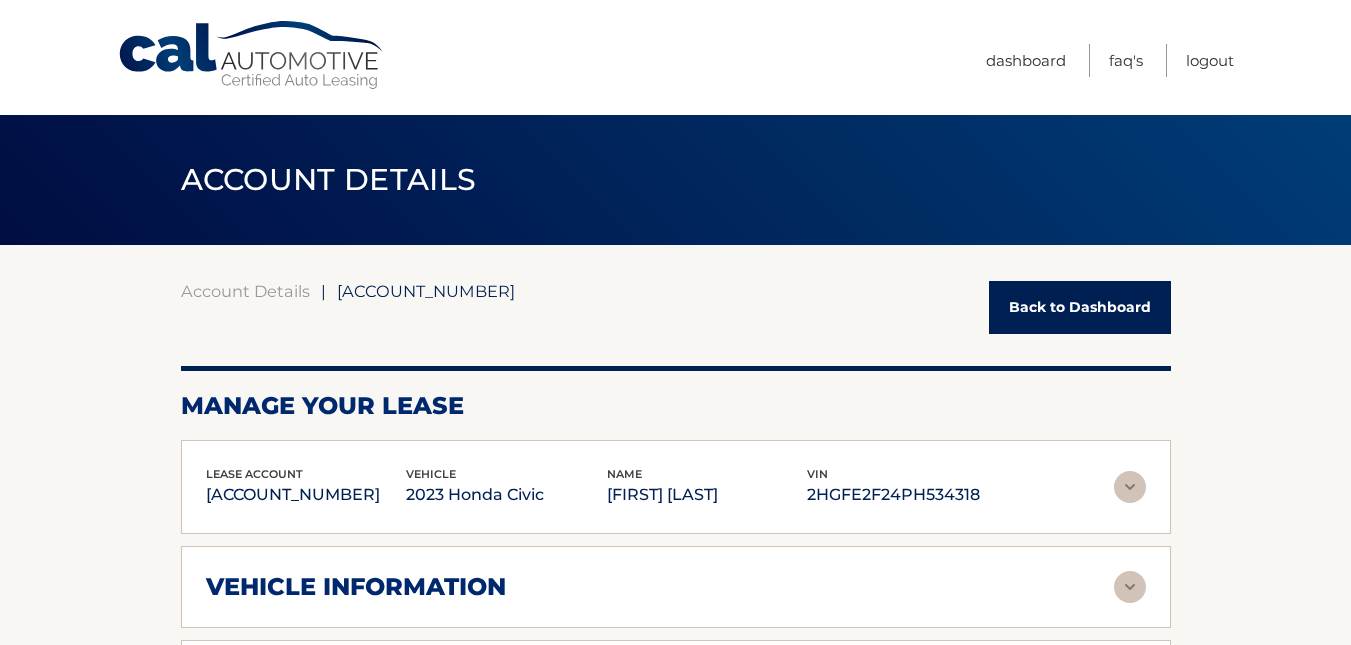 scroll, scrollTop: 0, scrollLeft: 0, axis: both 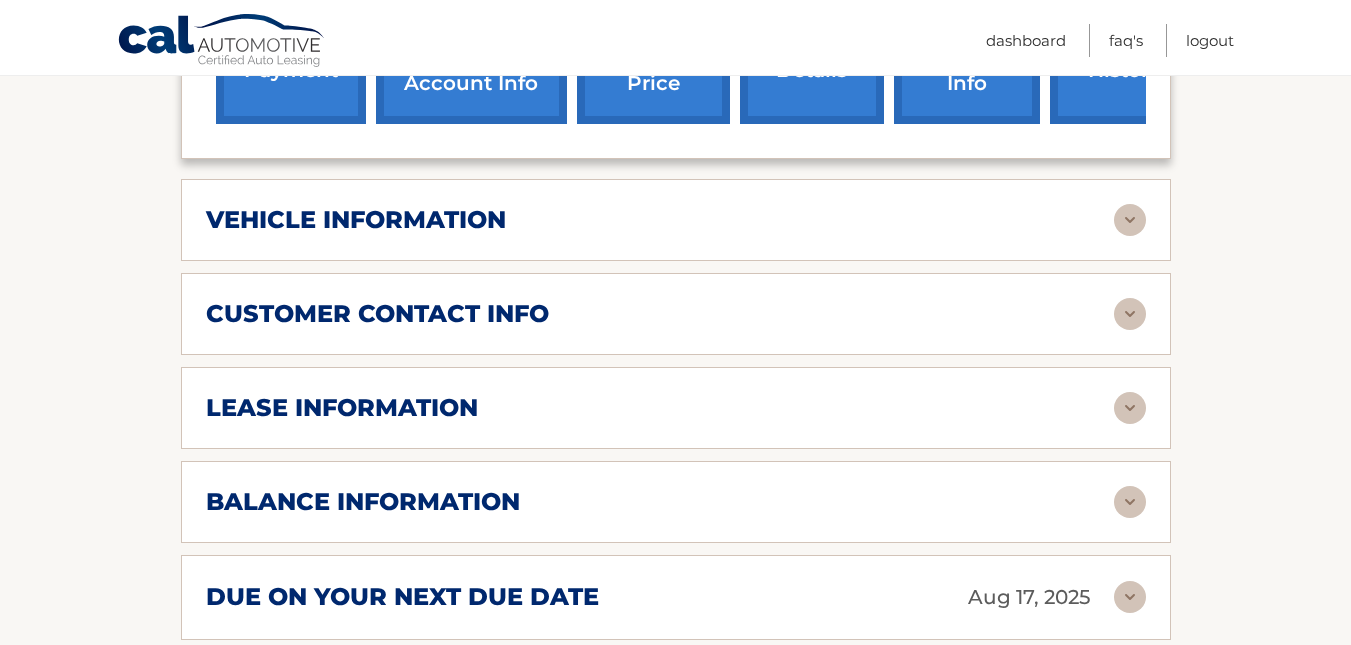 click at bounding box center (1130, 408) 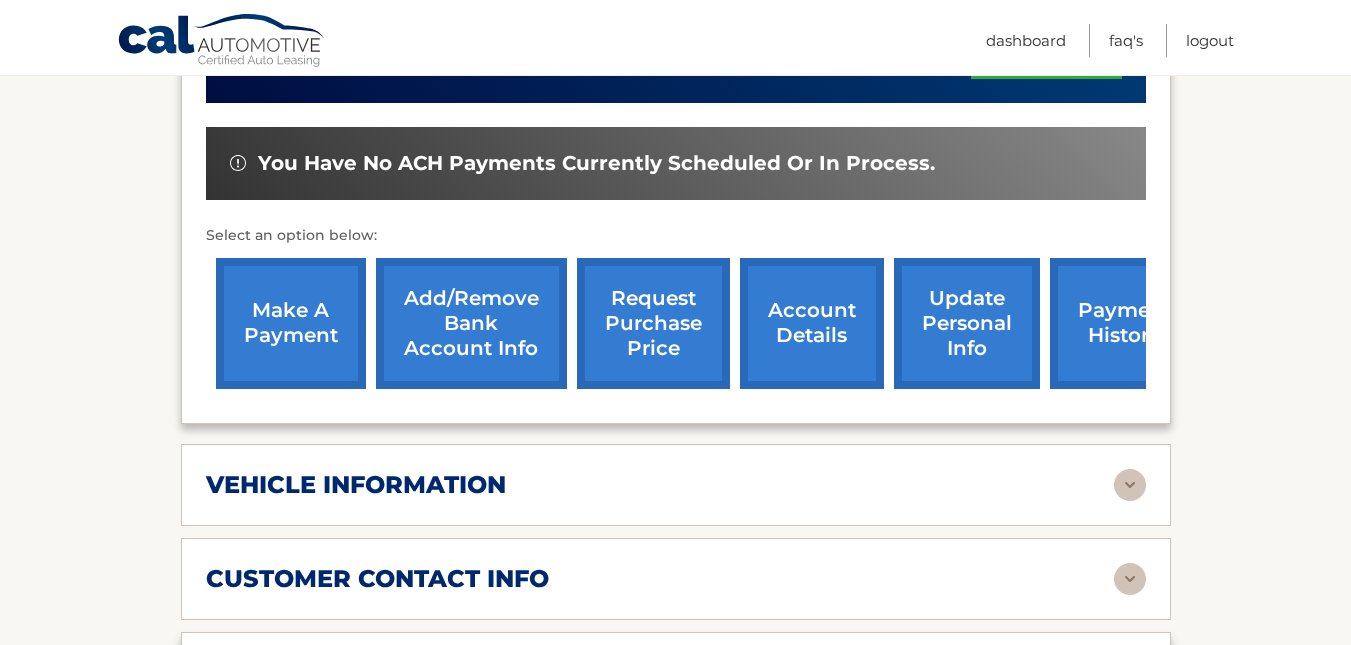 scroll, scrollTop: 304, scrollLeft: 0, axis: vertical 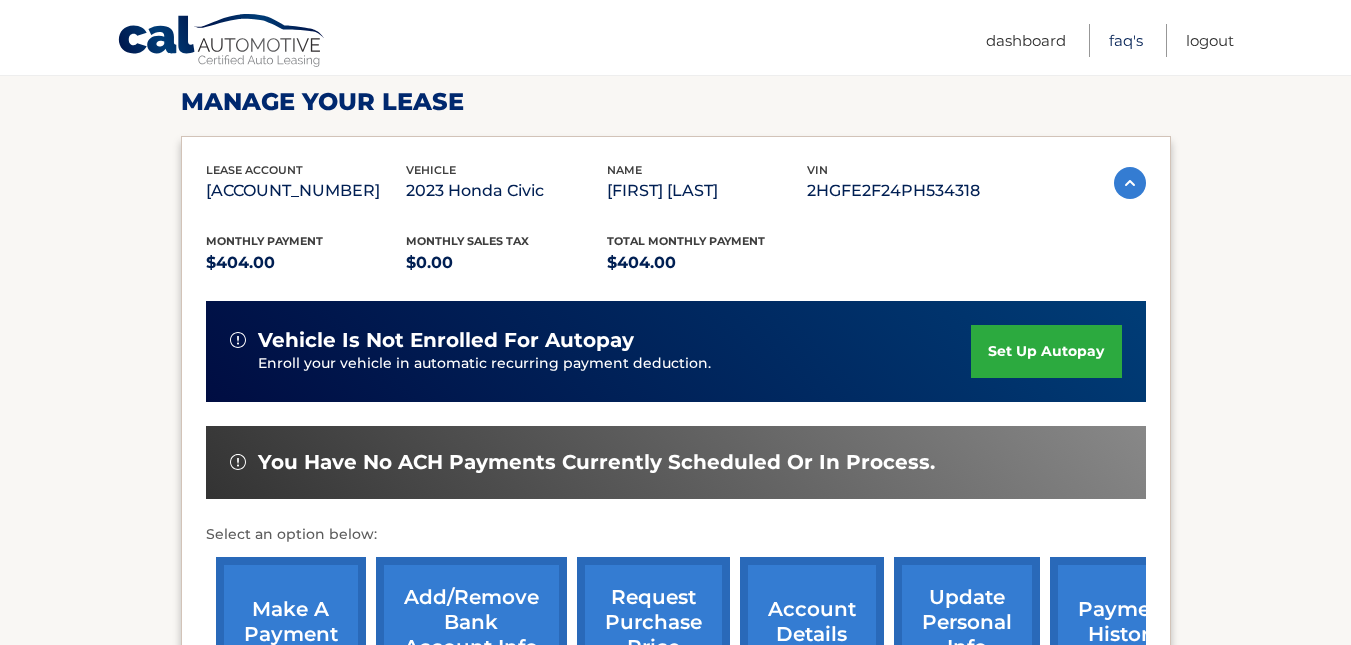 click on "FAQ's" at bounding box center (1126, 40) 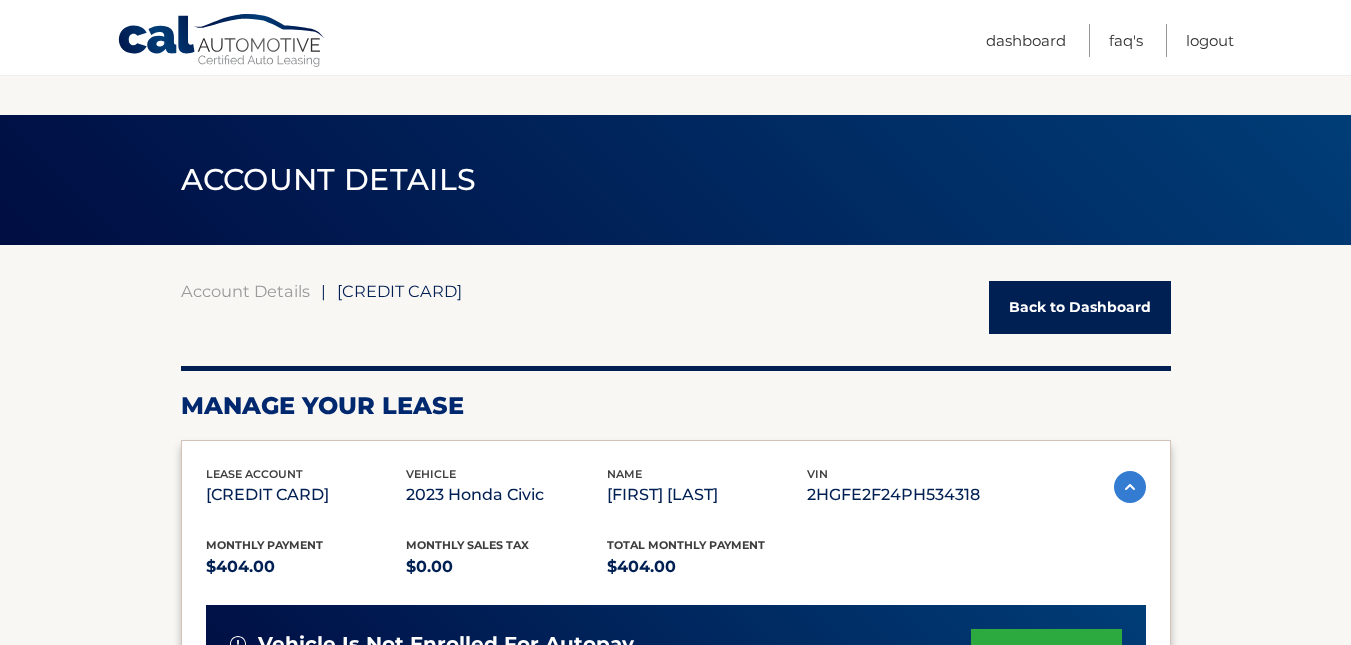 scroll, scrollTop: 304, scrollLeft: 0, axis: vertical 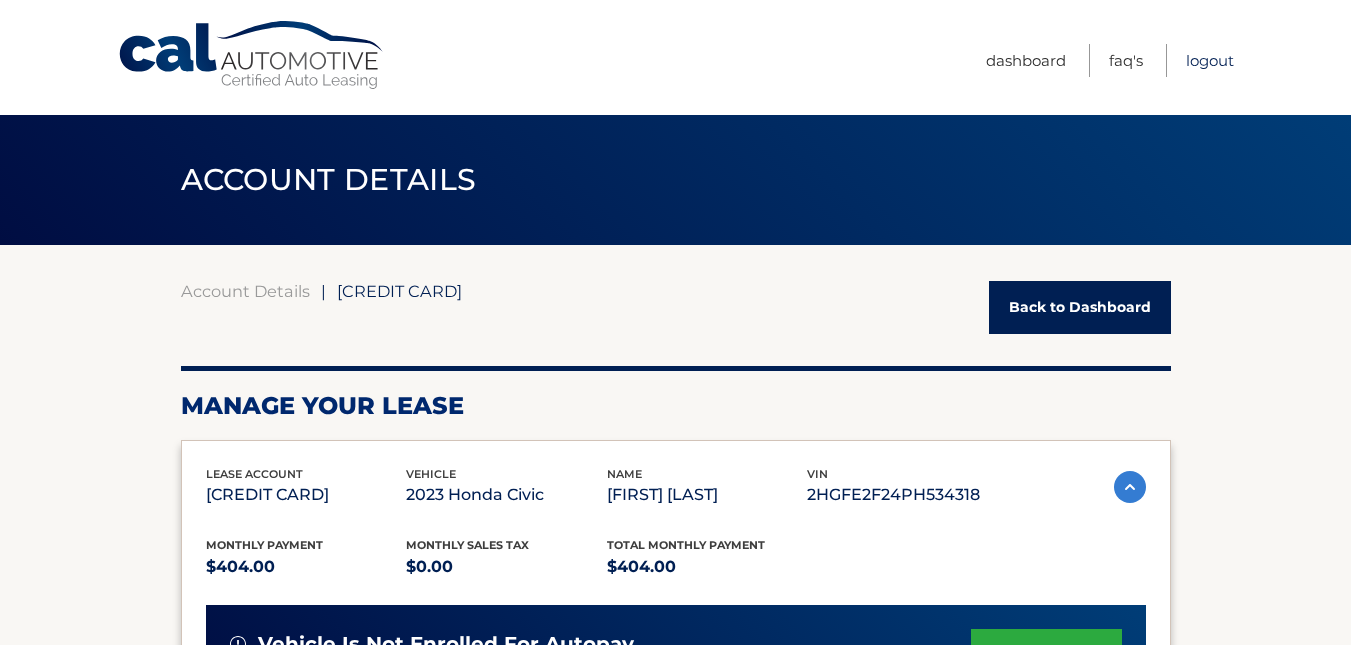click on "Logout" at bounding box center [1210, 60] 